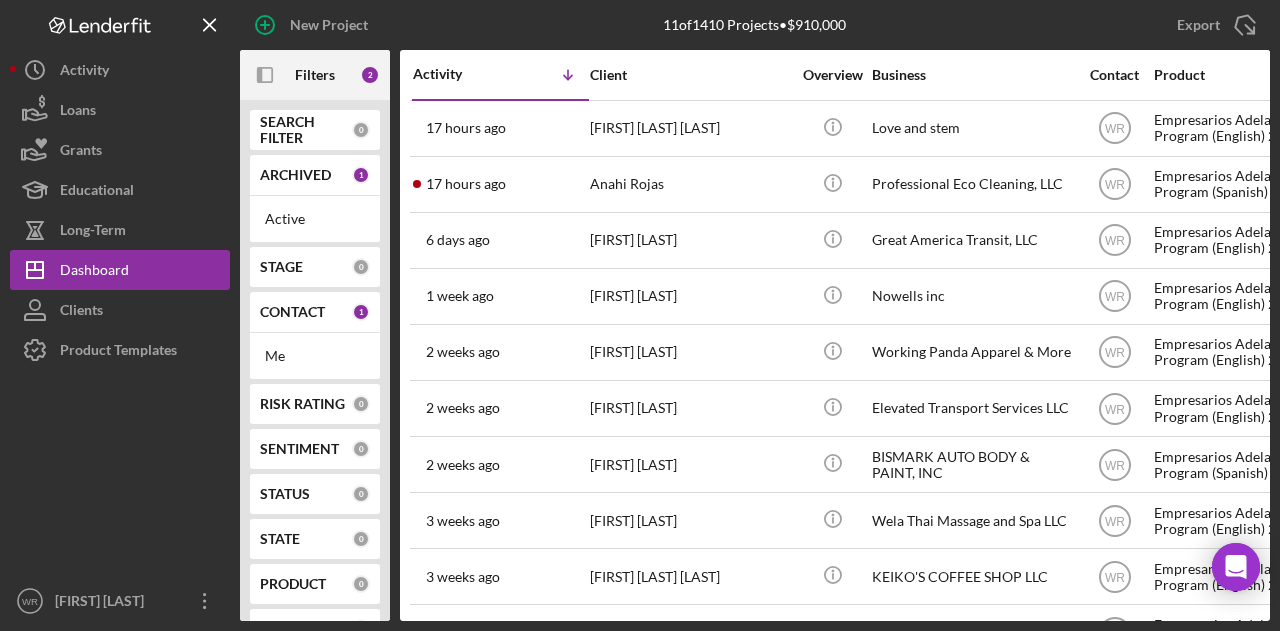 scroll, scrollTop: 0, scrollLeft: 0, axis: both 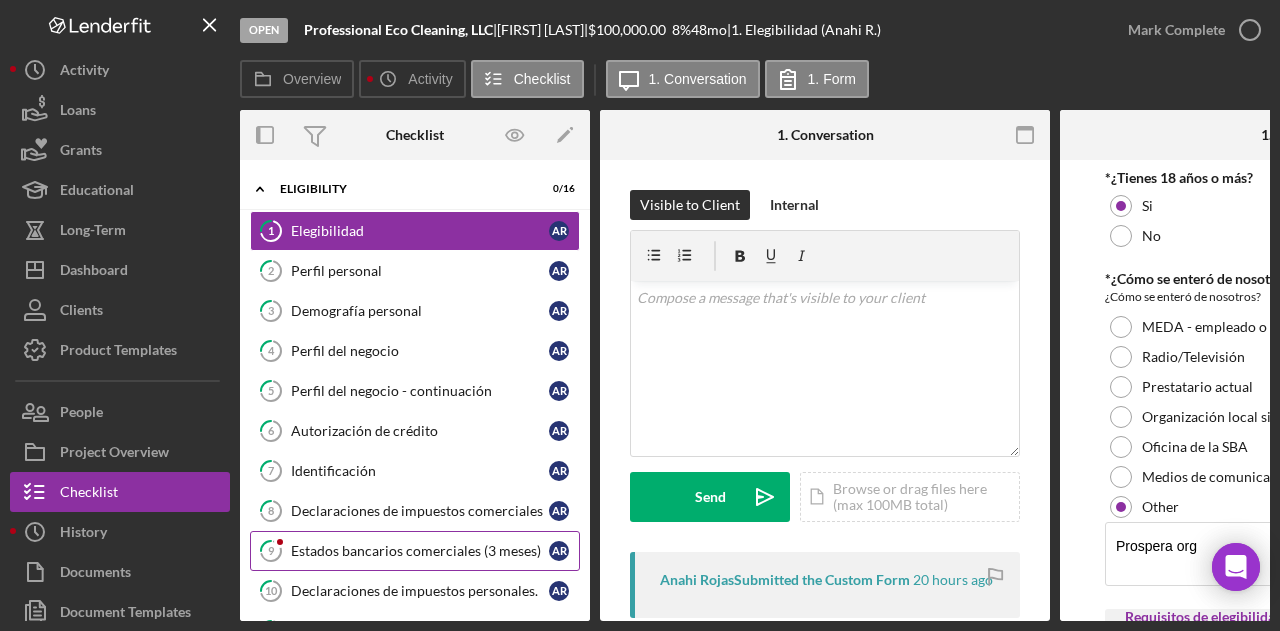 click on "Estados bancarios comerciales (3 meses)" at bounding box center (420, 551) 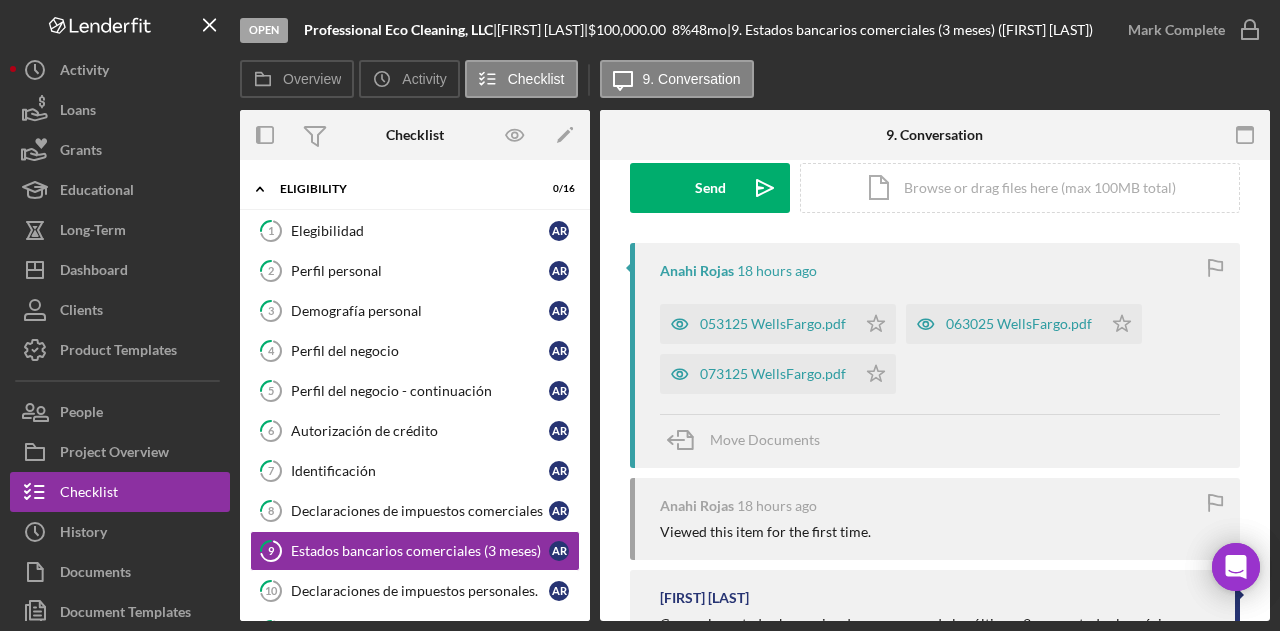 scroll, scrollTop: 400, scrollLeft: 0, axis: vertical 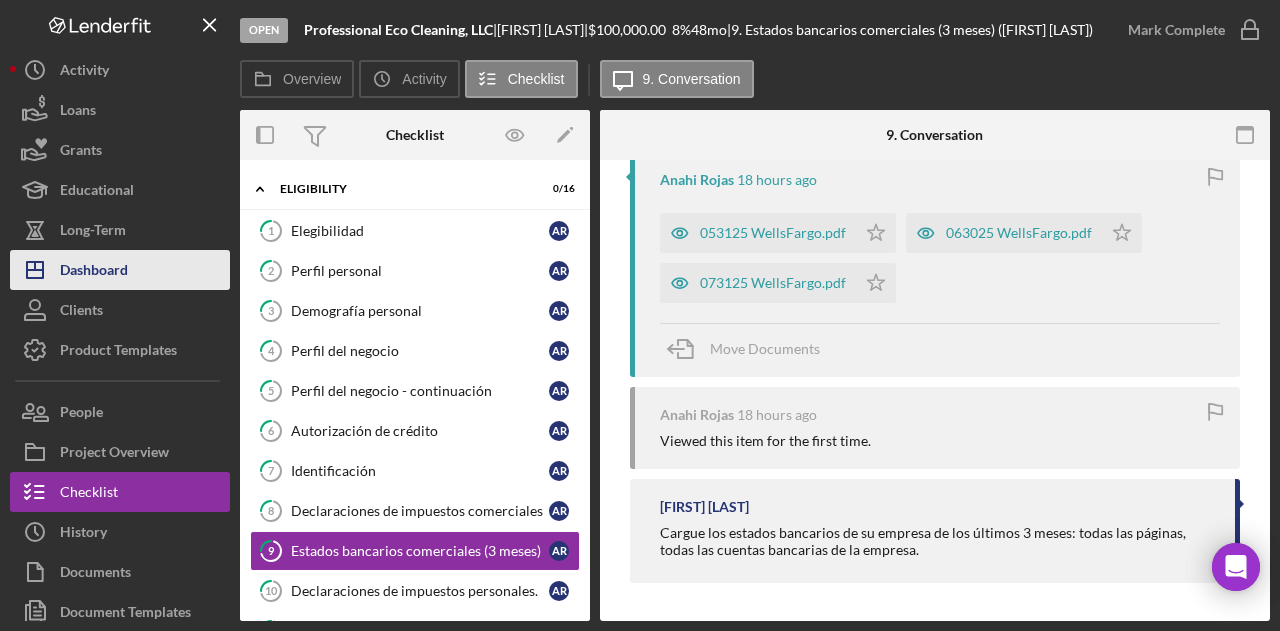 click on "Dashboard" at bounding box center [94, 272] 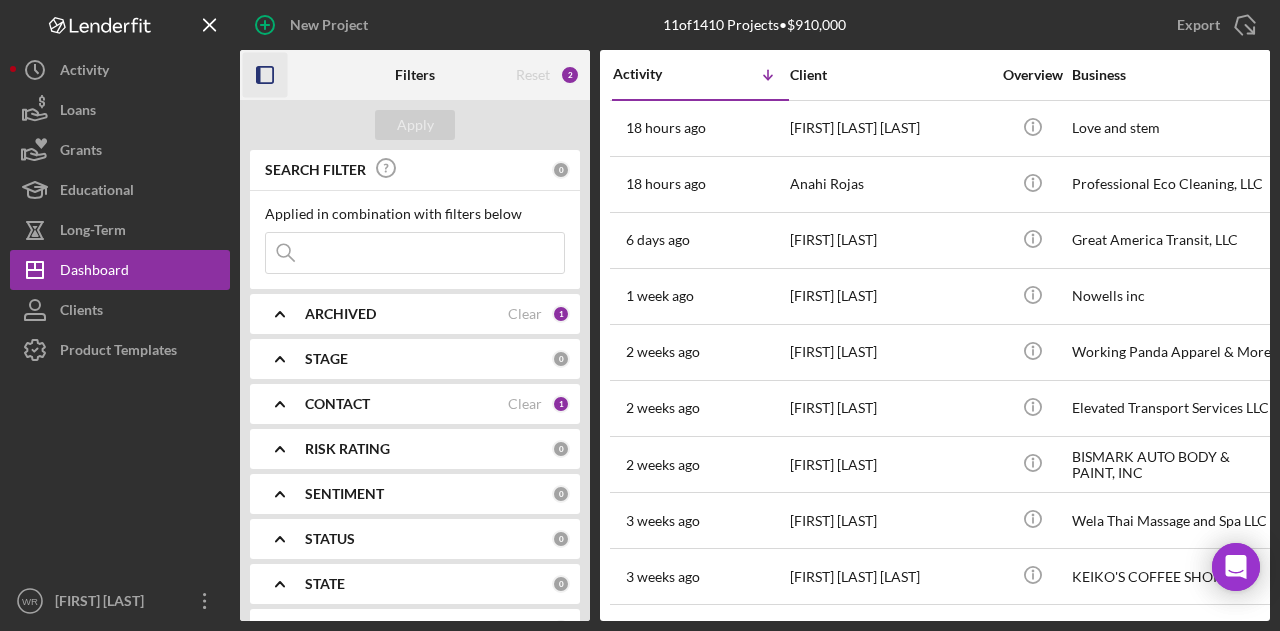 click 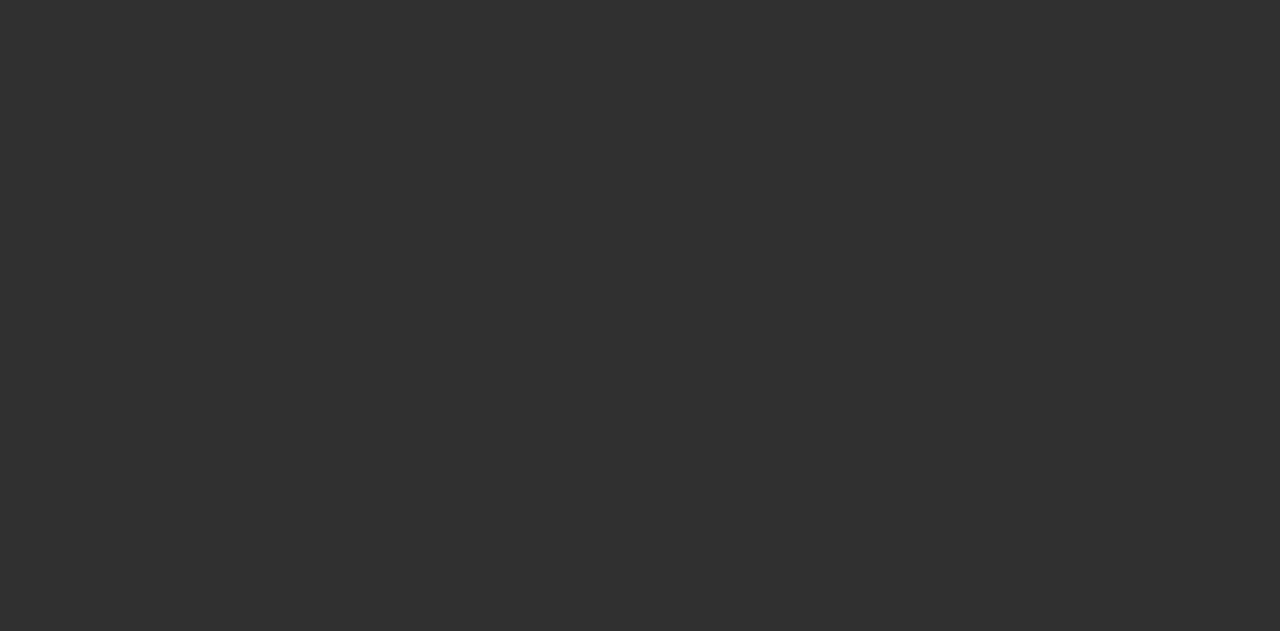 scroll, scrollTop: 0, scrollLeft: 0, axis: both 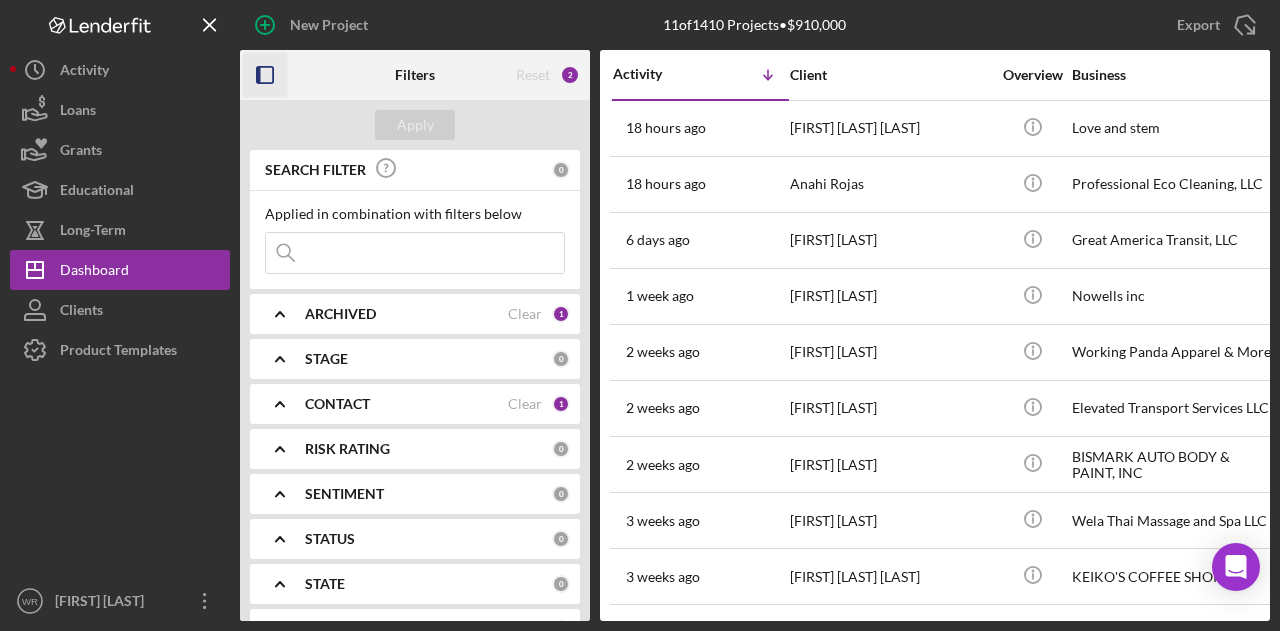 click 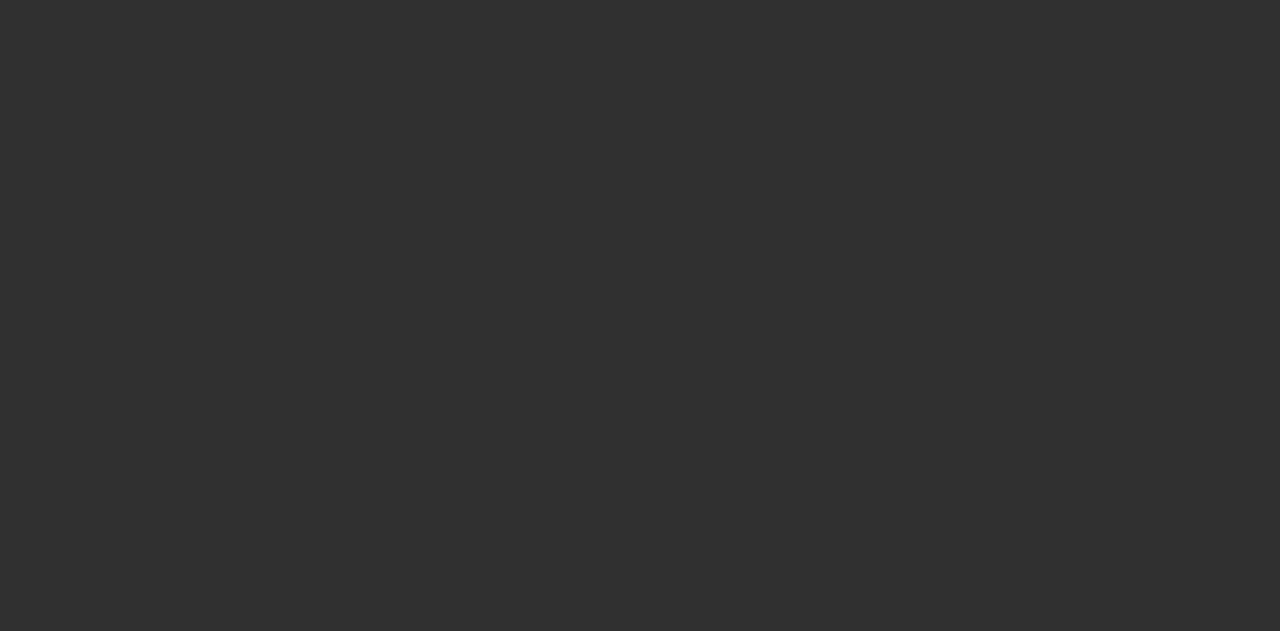 scroll, scrollTop: 0, scrollLeft: 0, axis: both 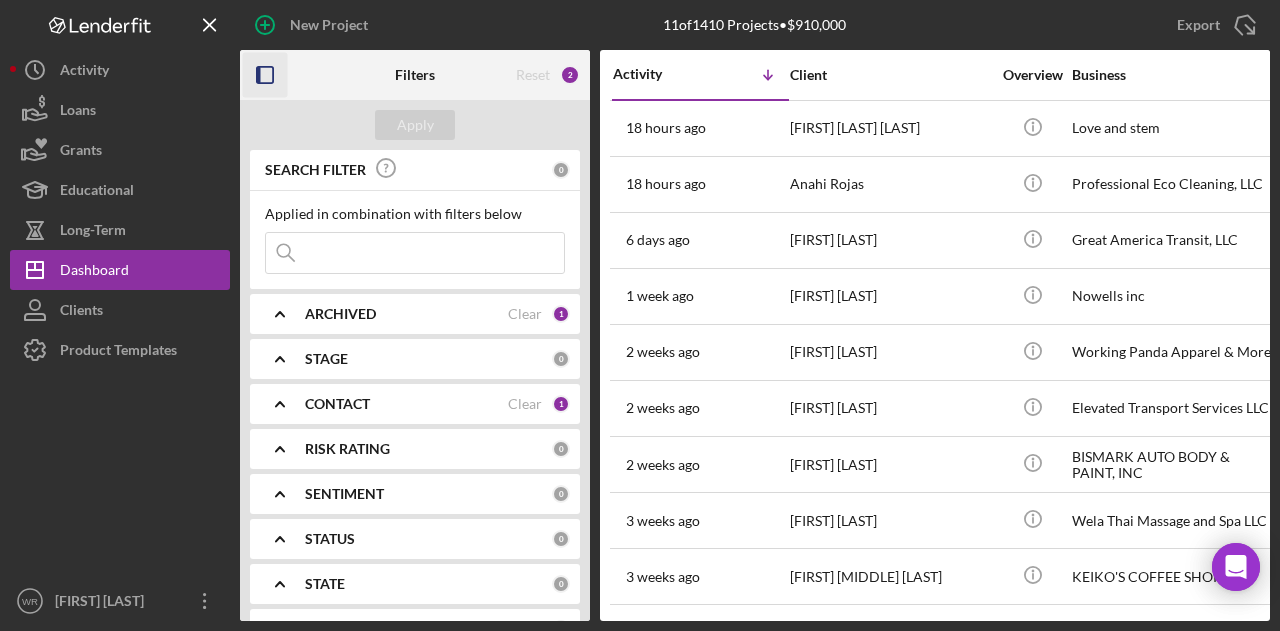 click 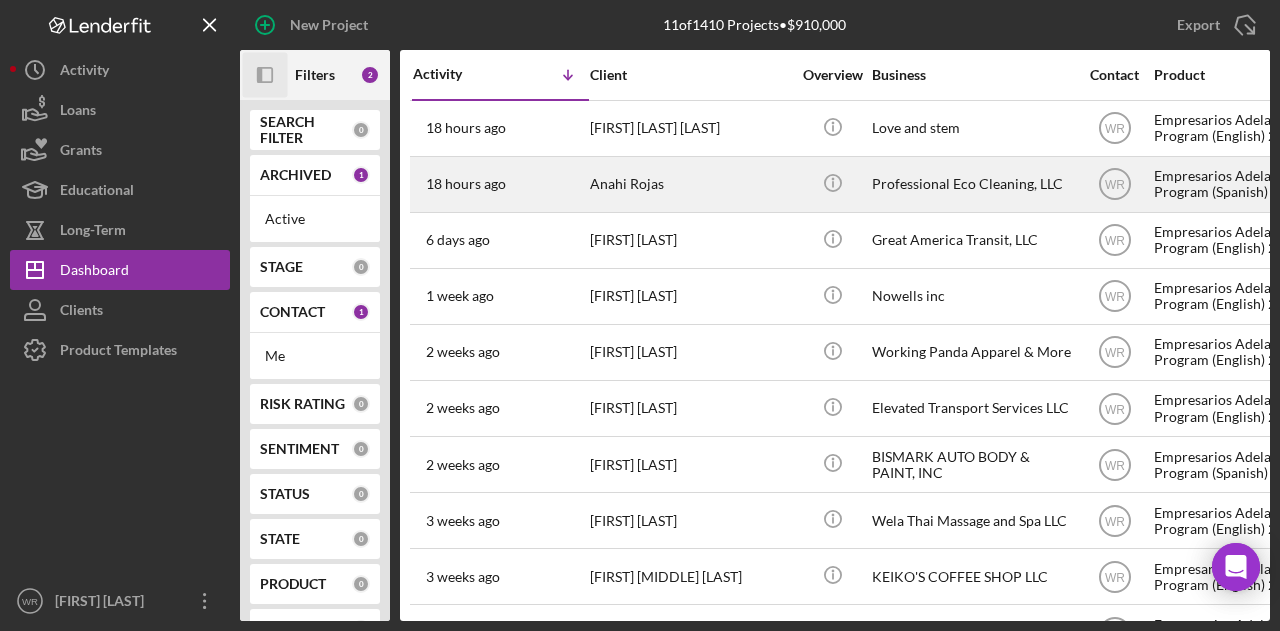 click on "Anahi Rojas" at bounding box center [690, 184] 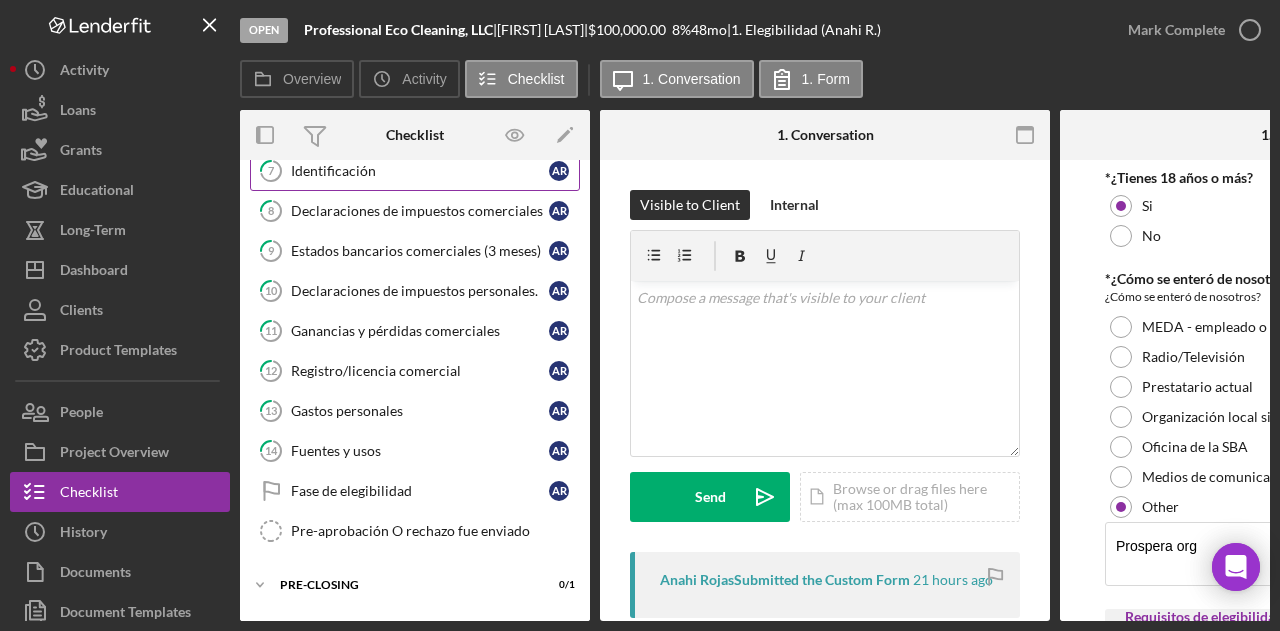 scroll, scrollTop: 334, scrollLeft: 0, axis: vertical 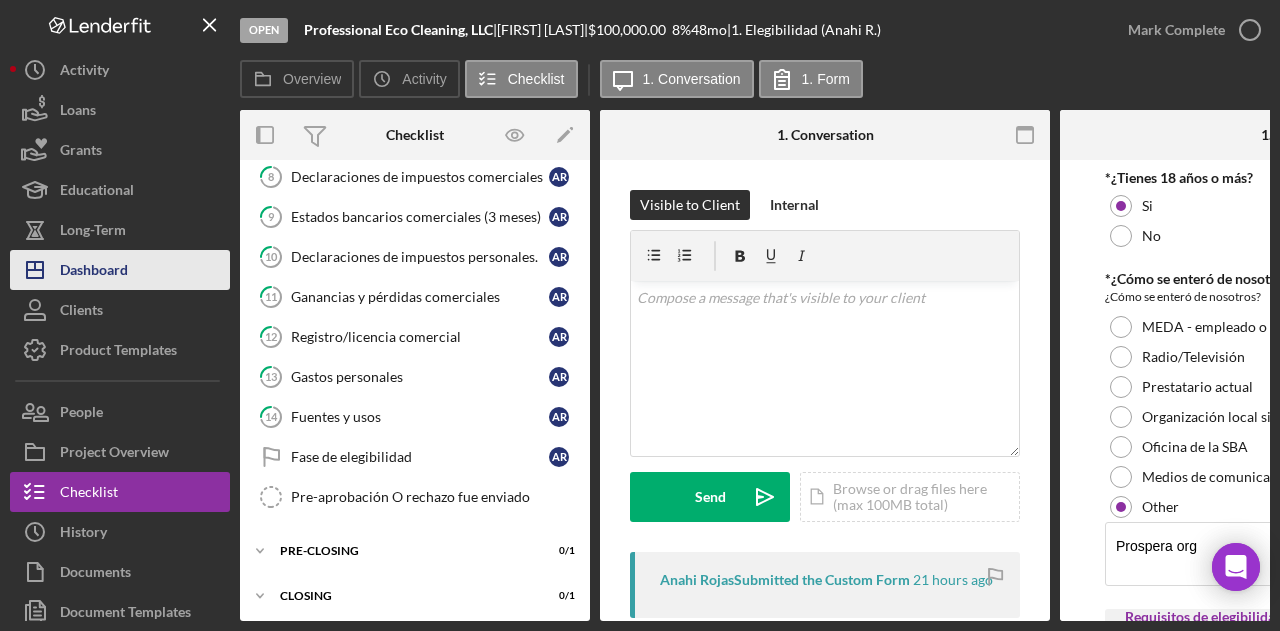 click on "Icon/Dashboard Dashboard" at bounding box center (120, 270) 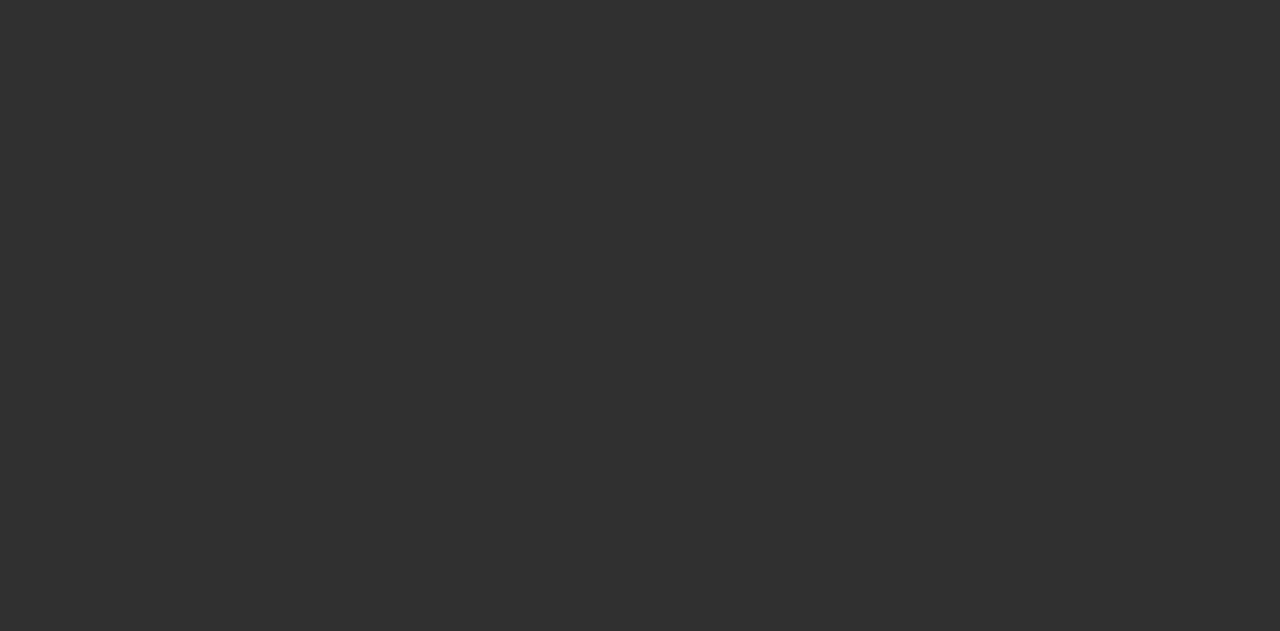 scroll, scrollTop: 0, scrollLeft: 0, axis: both 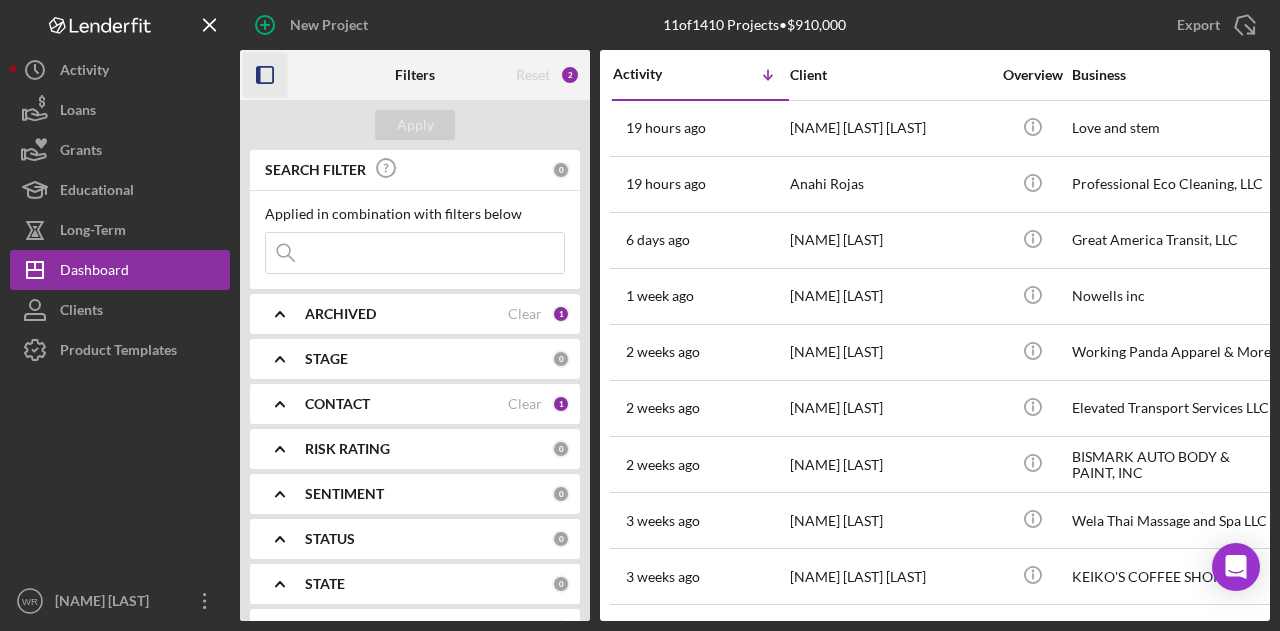 click 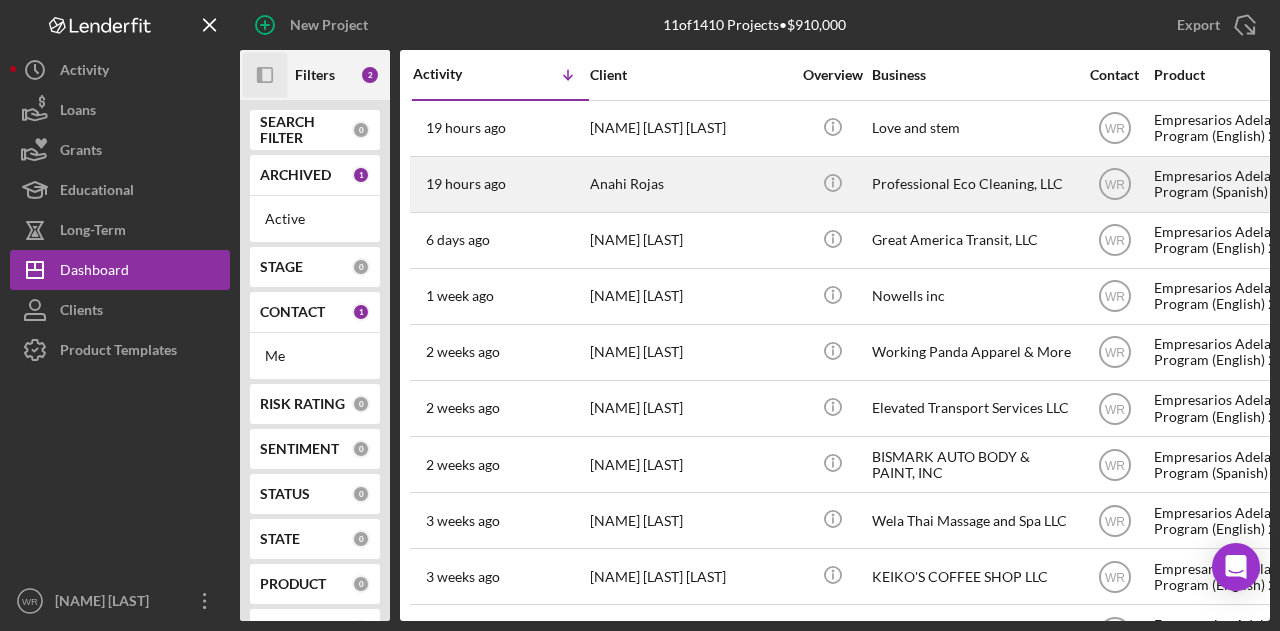 click on "Anahi Rojas" at bounding box center (690, 184) 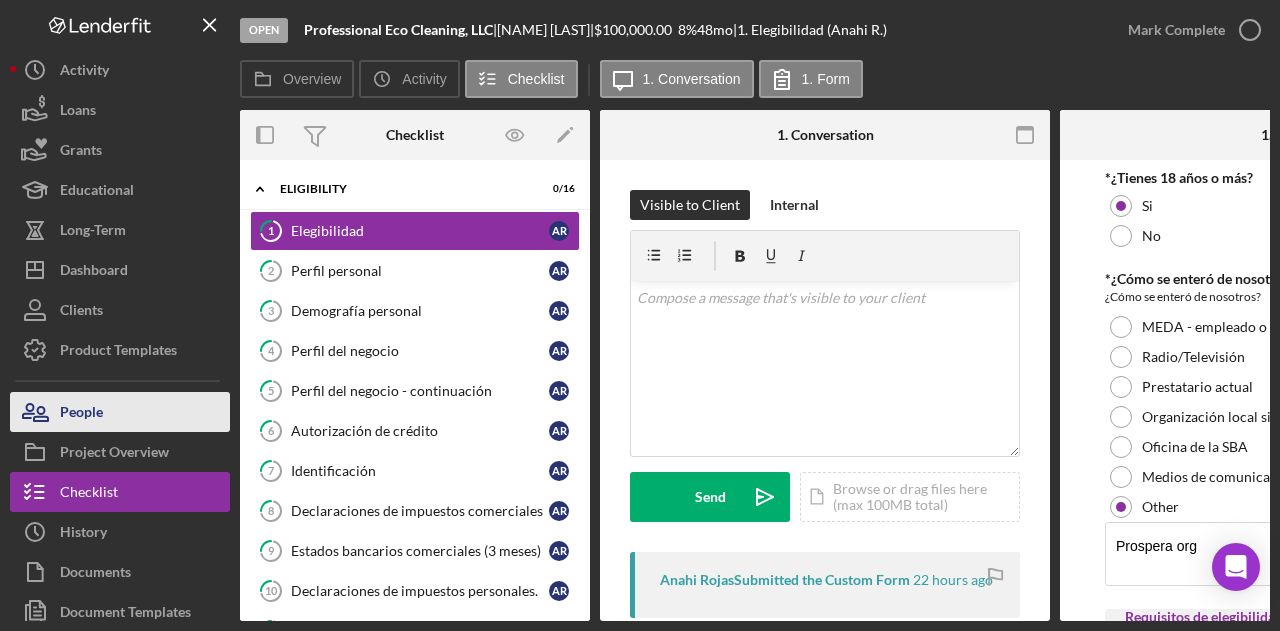 click on "People" at bounding box center [120, 412] 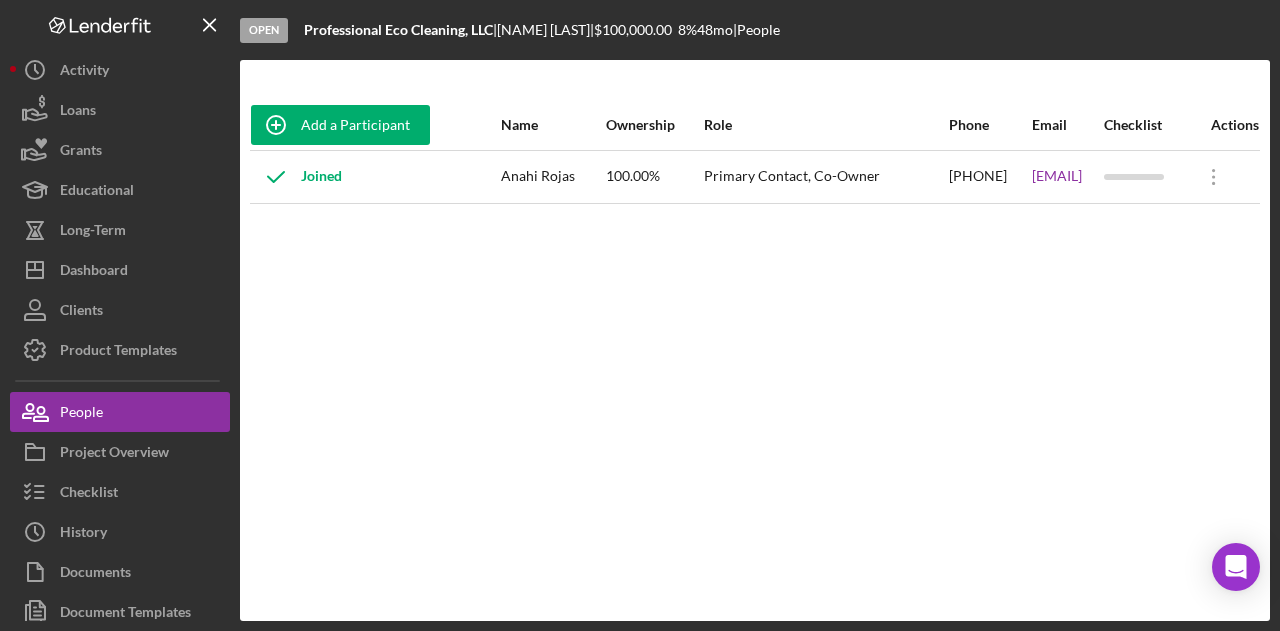 drag, startPoint x: 890, startPoint y: 187, endPoint x: 782, endPoint y: 179, distance: 108.29589 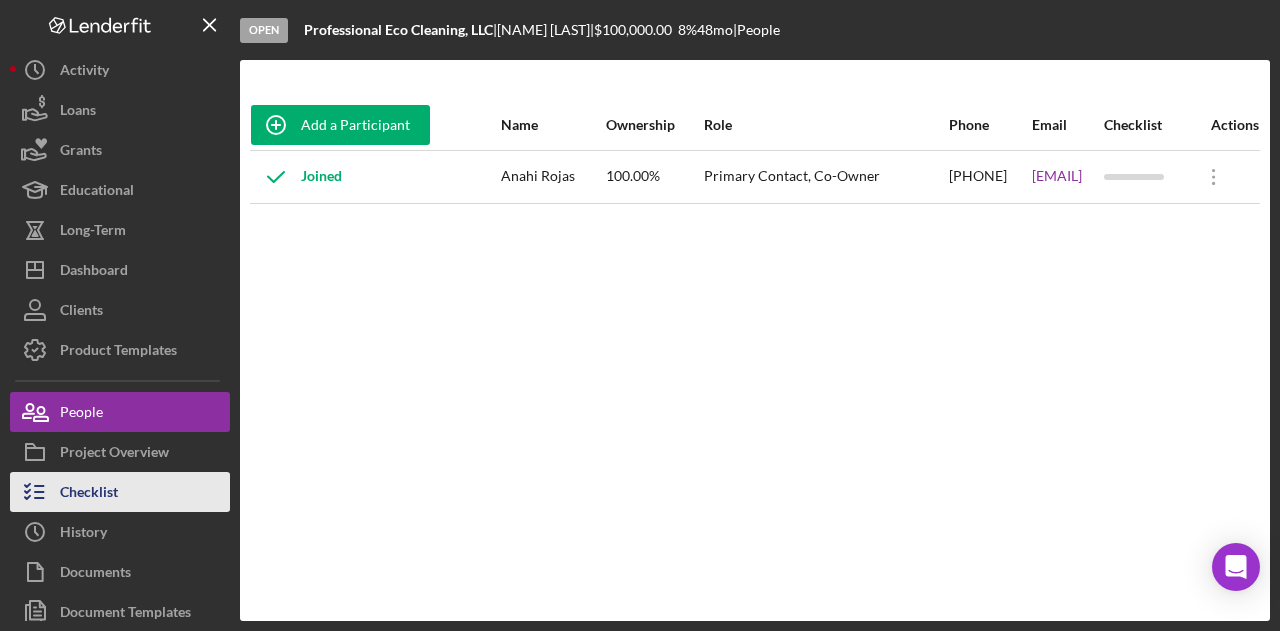 click on "Checklist" at bounding box center (89, 494) 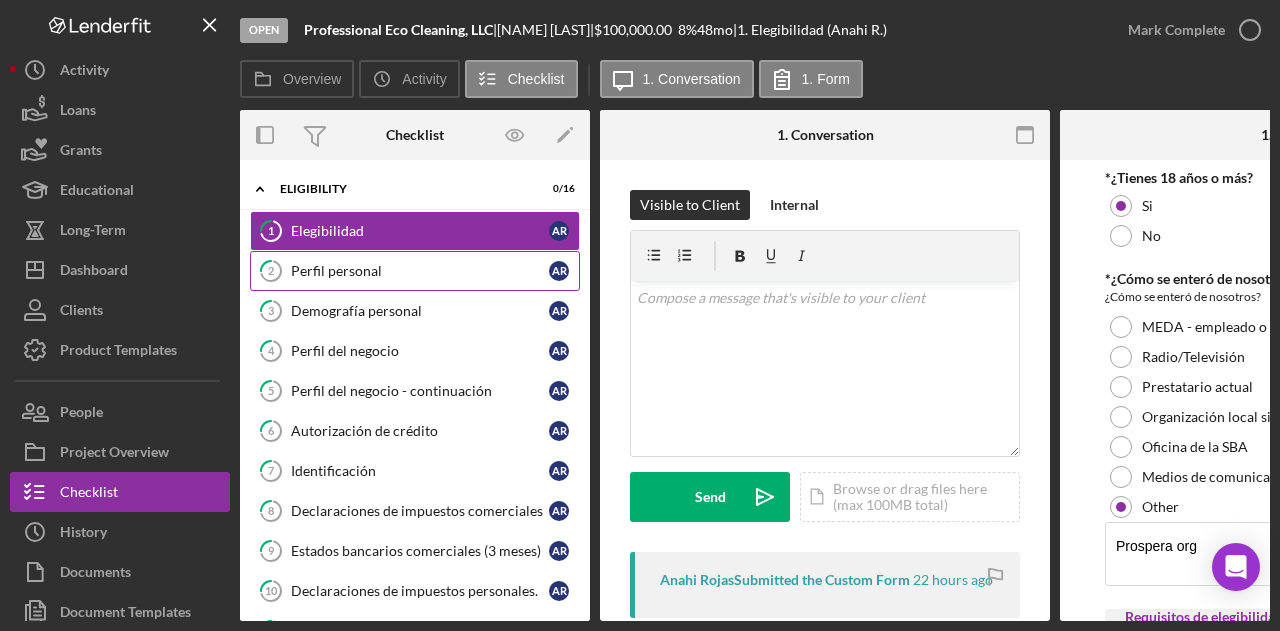 click on "Perfil personal" at bounding box center [420, 271] 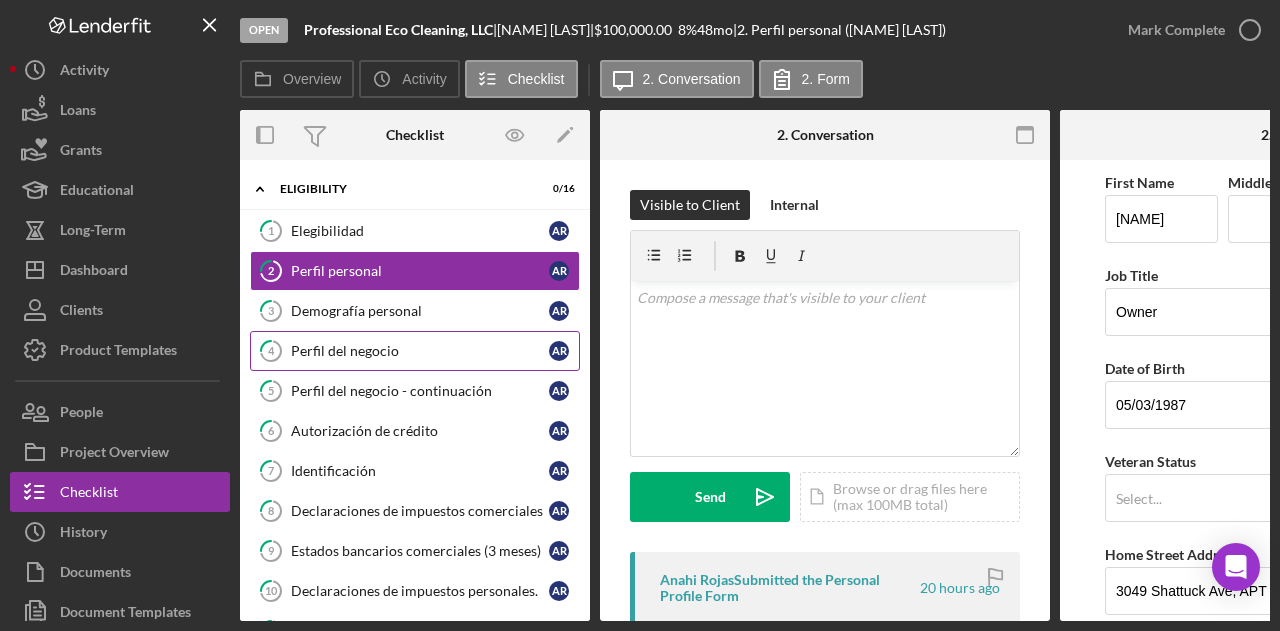 click on "4 Perfil del negocio [NAME] [LAST]" at bounding box center [415, 351] 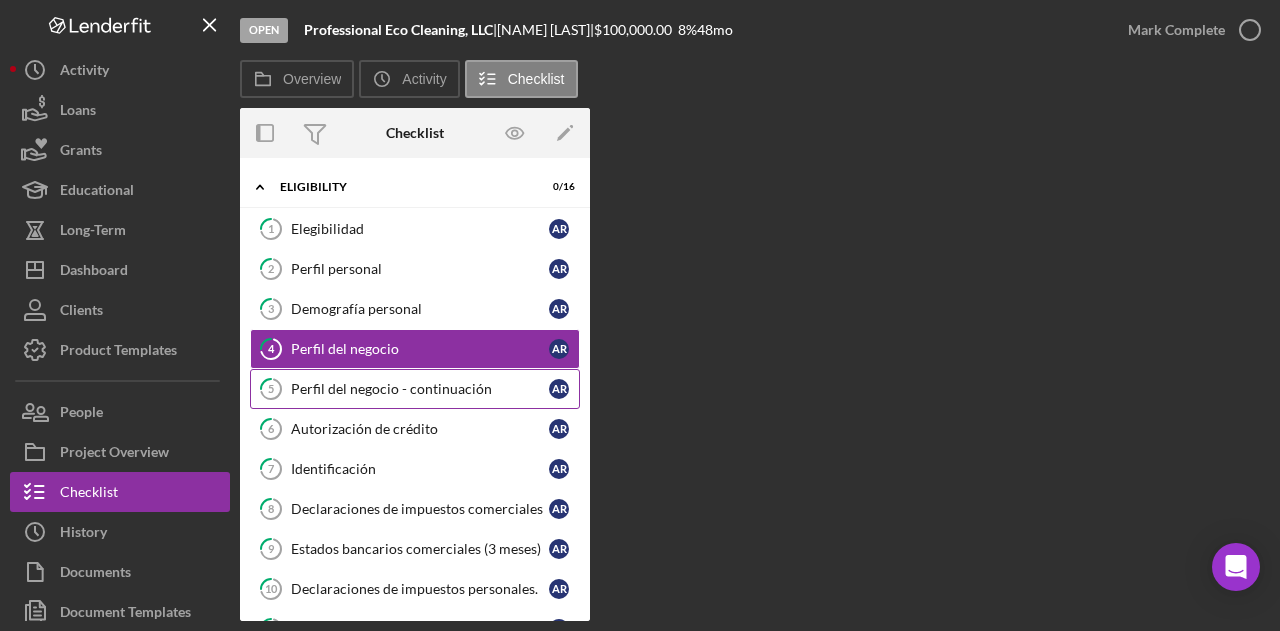 click on "Perfil del negocio - continuación" at bounding box center (420, 389) 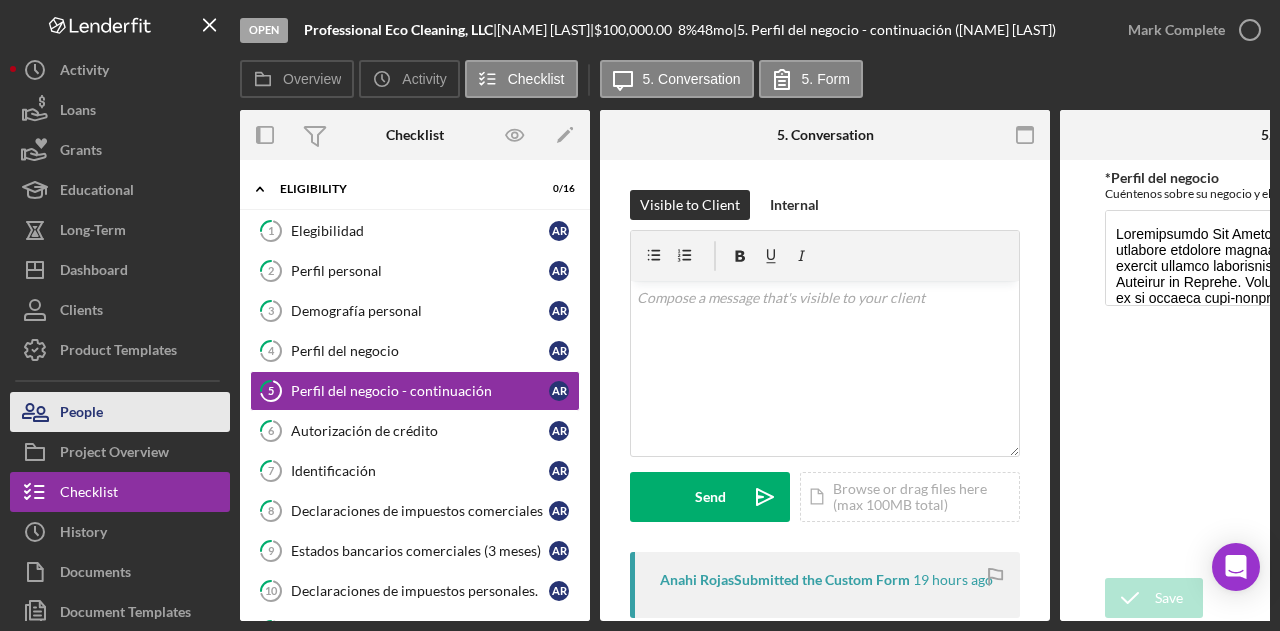 click on "People" at bounding box center (120, 412) 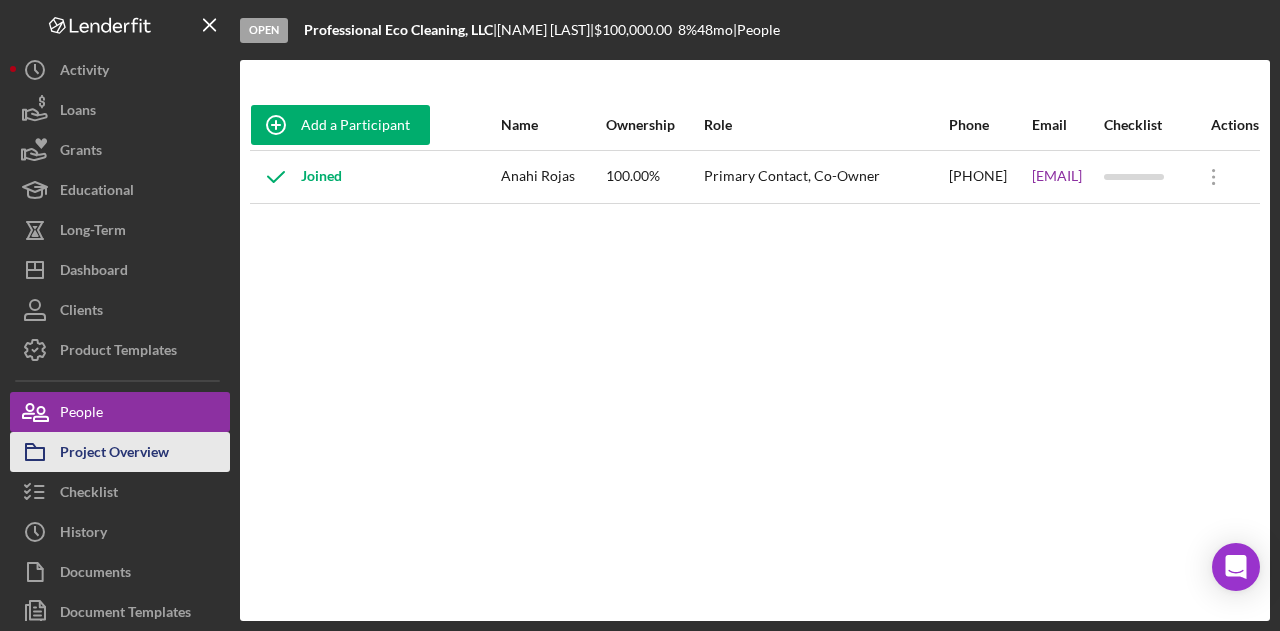 click on "Project Overview" at bounding box center [114, 454] 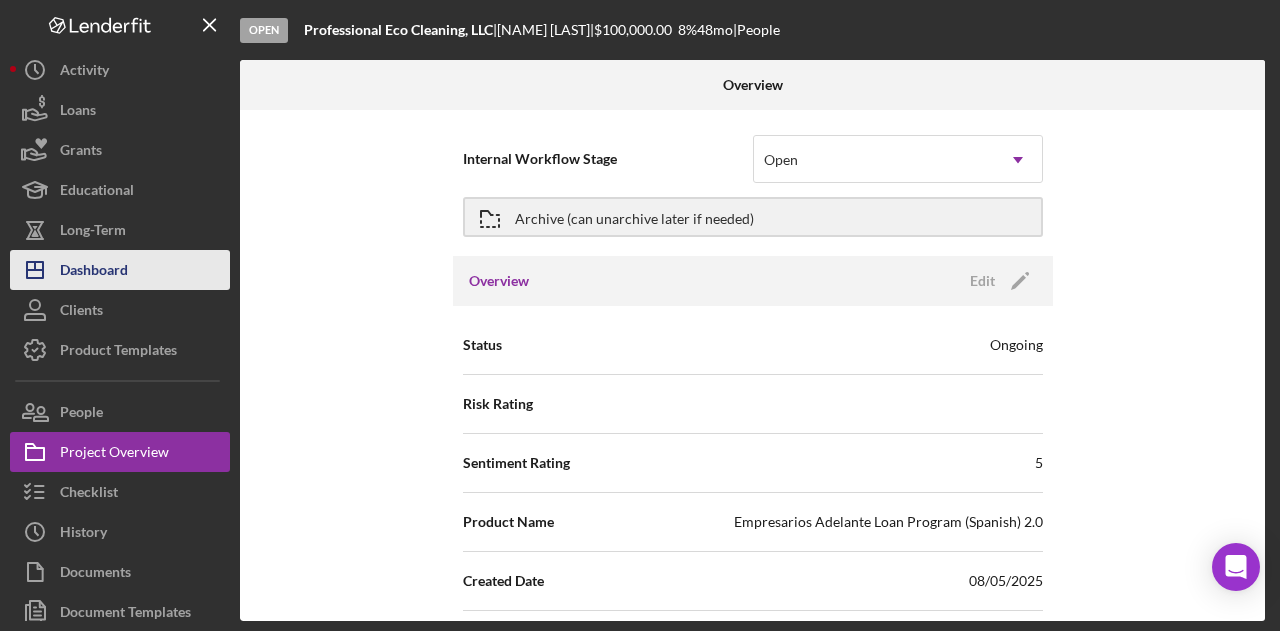 click on "Dashboard" at bounding box center (94, 272) 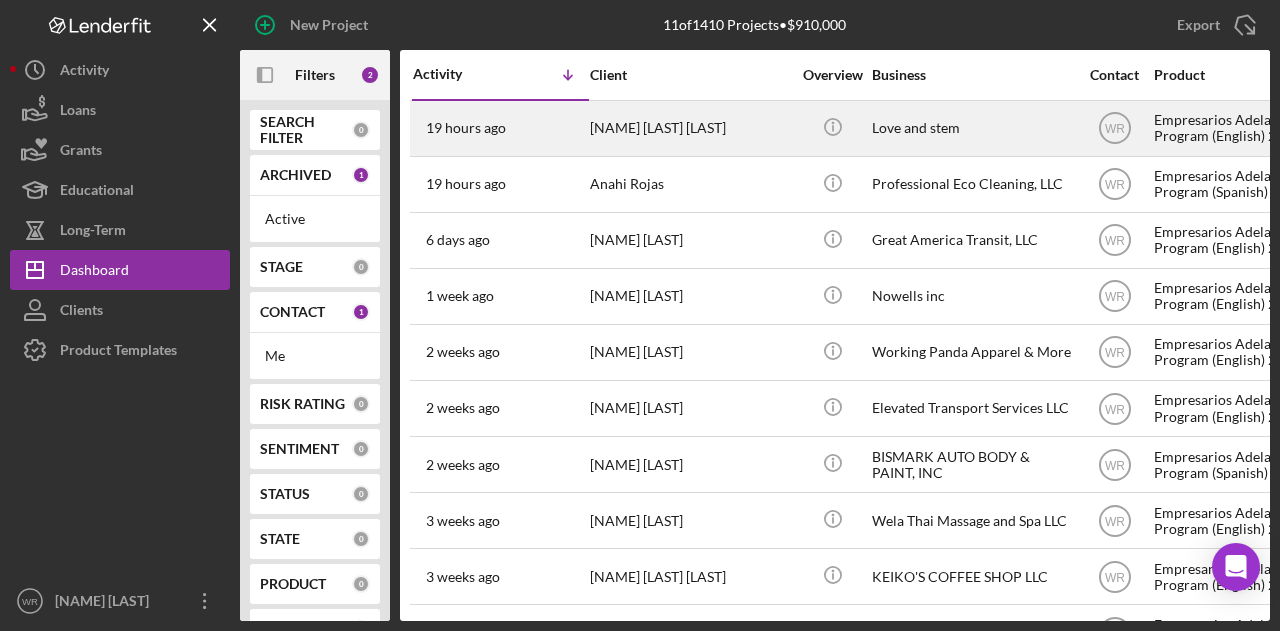 click on "[NAME] [LAST] [LAST]" at bounding box center (690, 128) 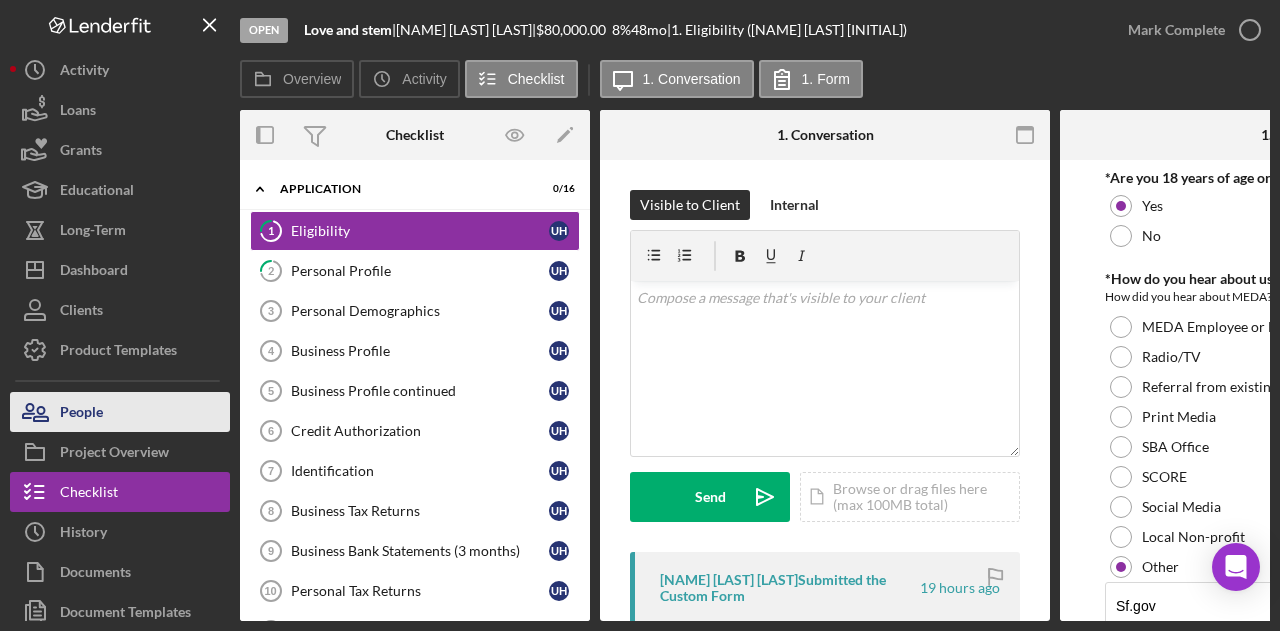 click on "People" at bounding box center (120, 412) 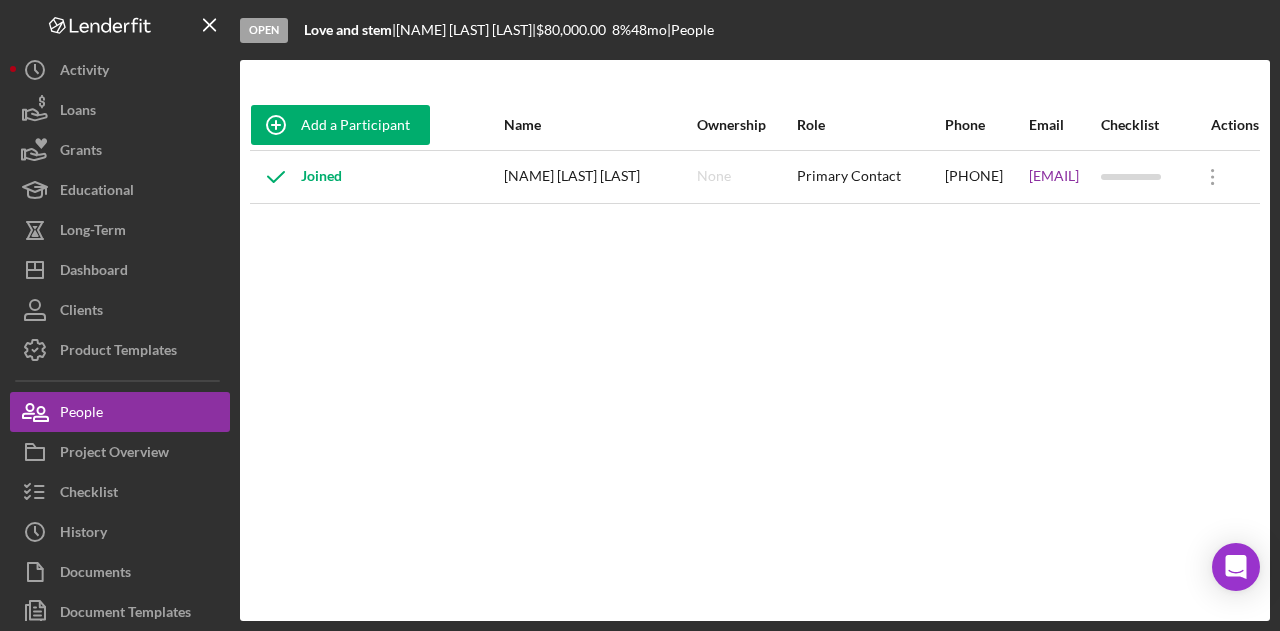 click on "[EMAIL]" at bounding box center (1064, 177) 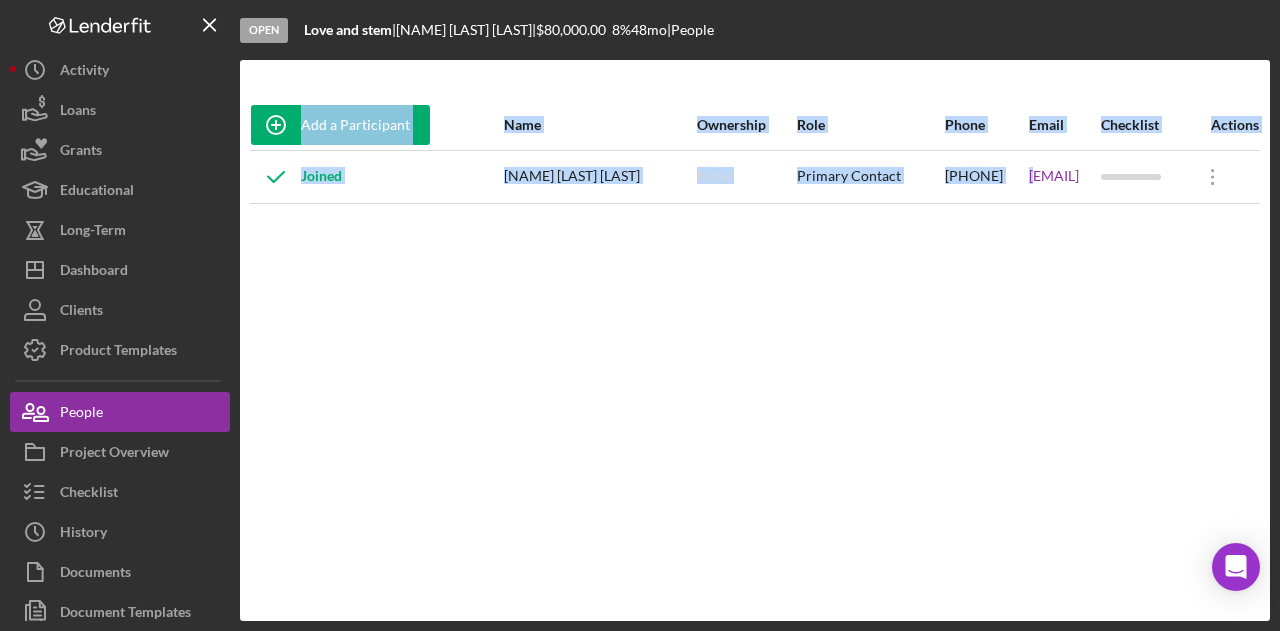 drag, startPoint x: 962, startPoint y: 189, endPoint x: 1178, endPoint y: 213, distance: 217.32924 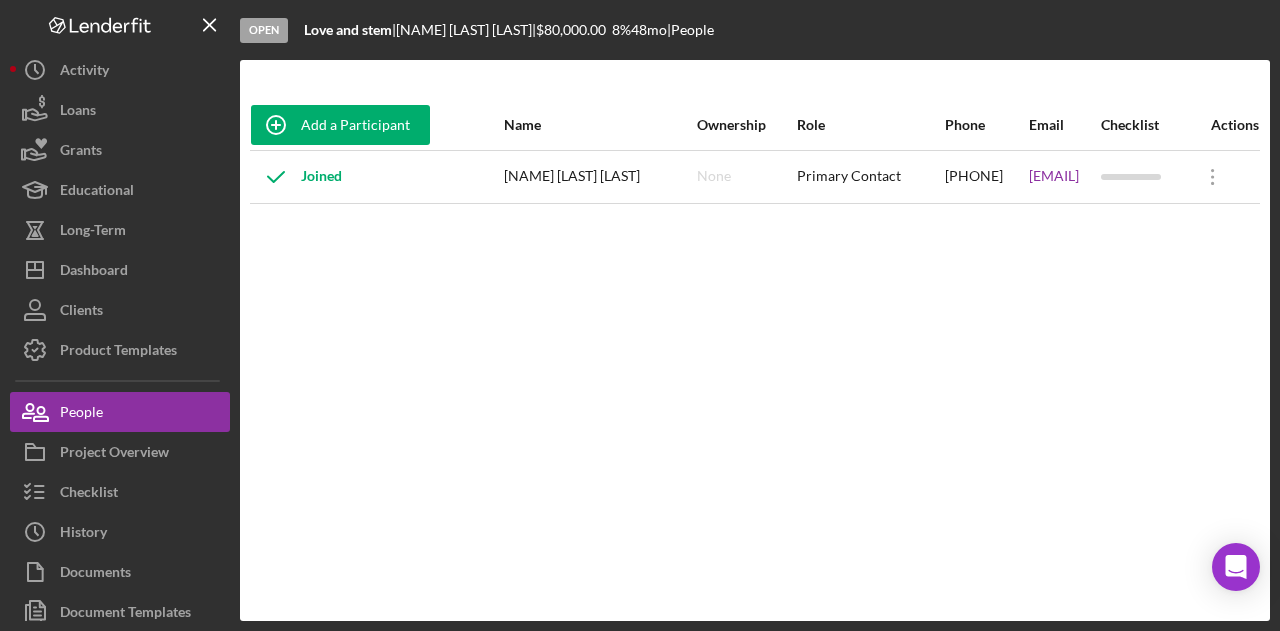 drag, startPoint x: 1097, startPoint y: 187, endPoint x: 920, endPoint y: 195, distance: 177.1807 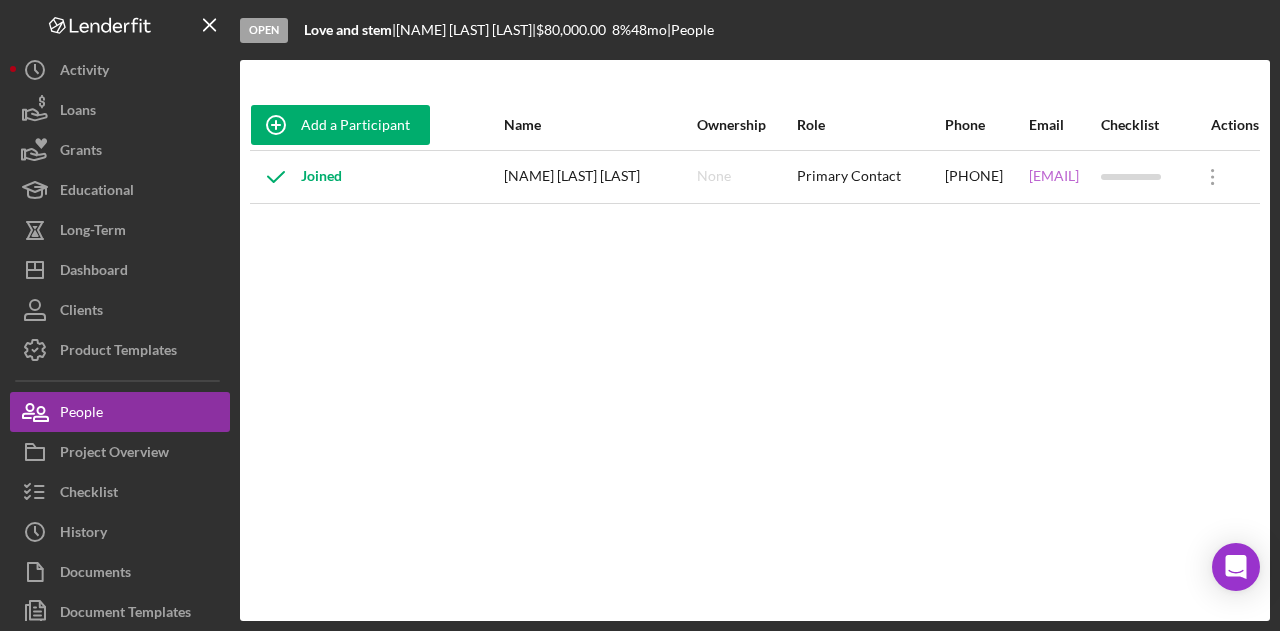 copy on "[EMAIL]" 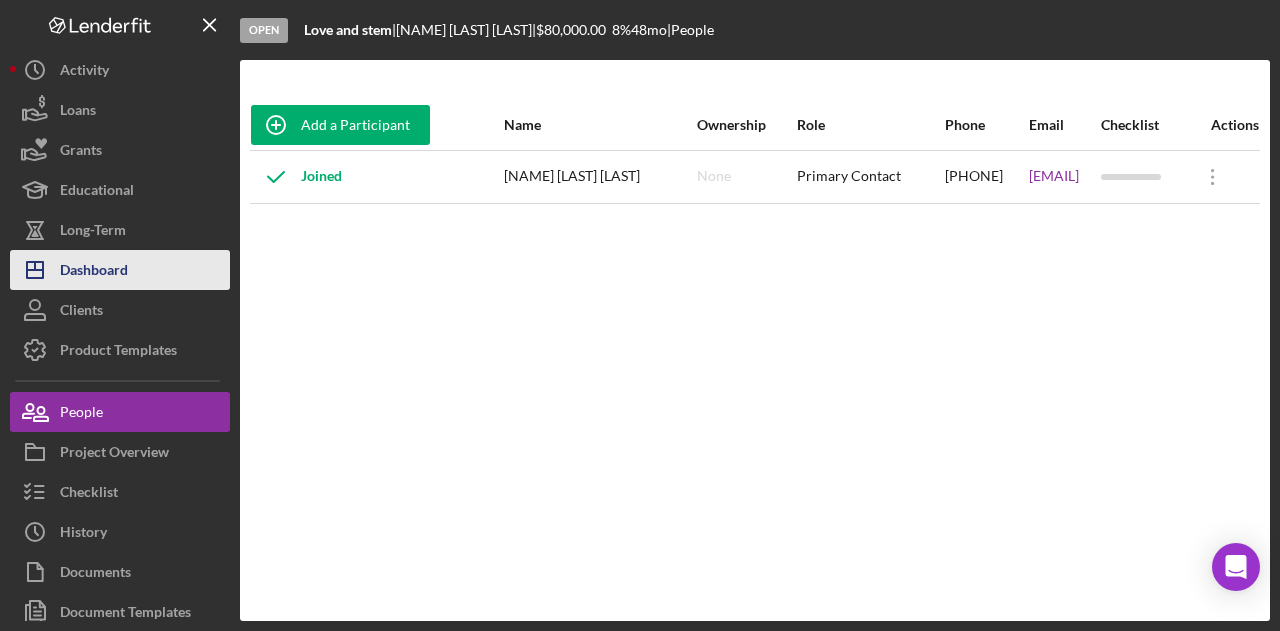 click on "Dashboard" at bounding box center [94, 272] 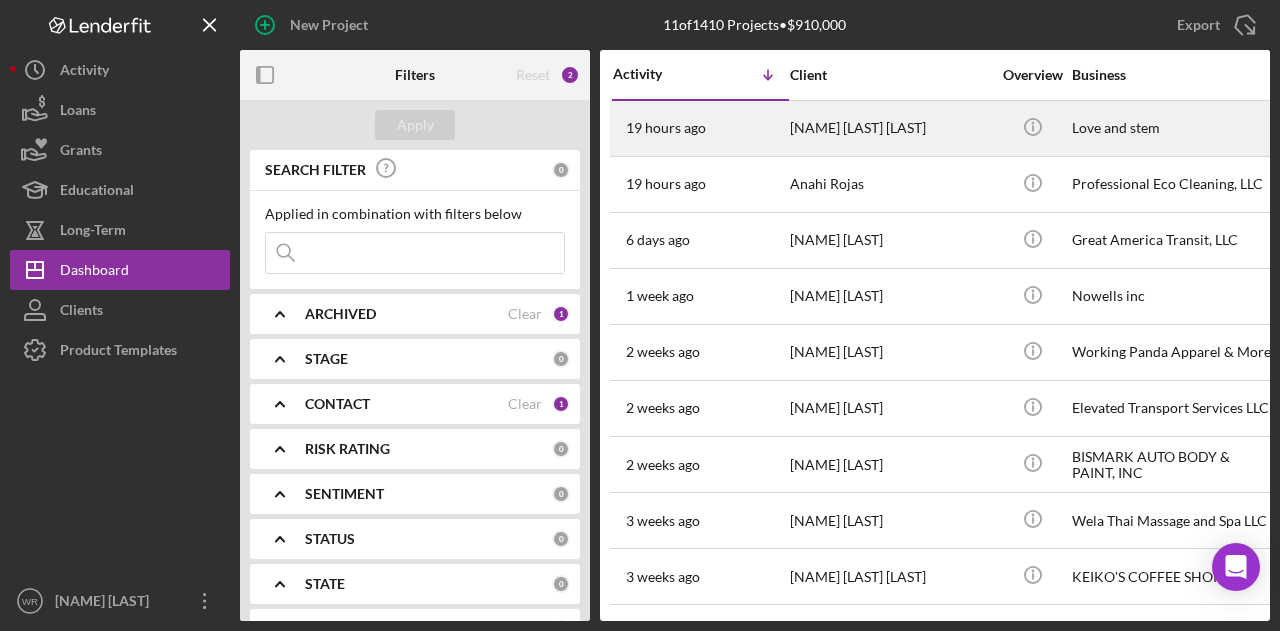 click on "[NAME] [LAST] [LAST]" at bounding box center (890, 128) 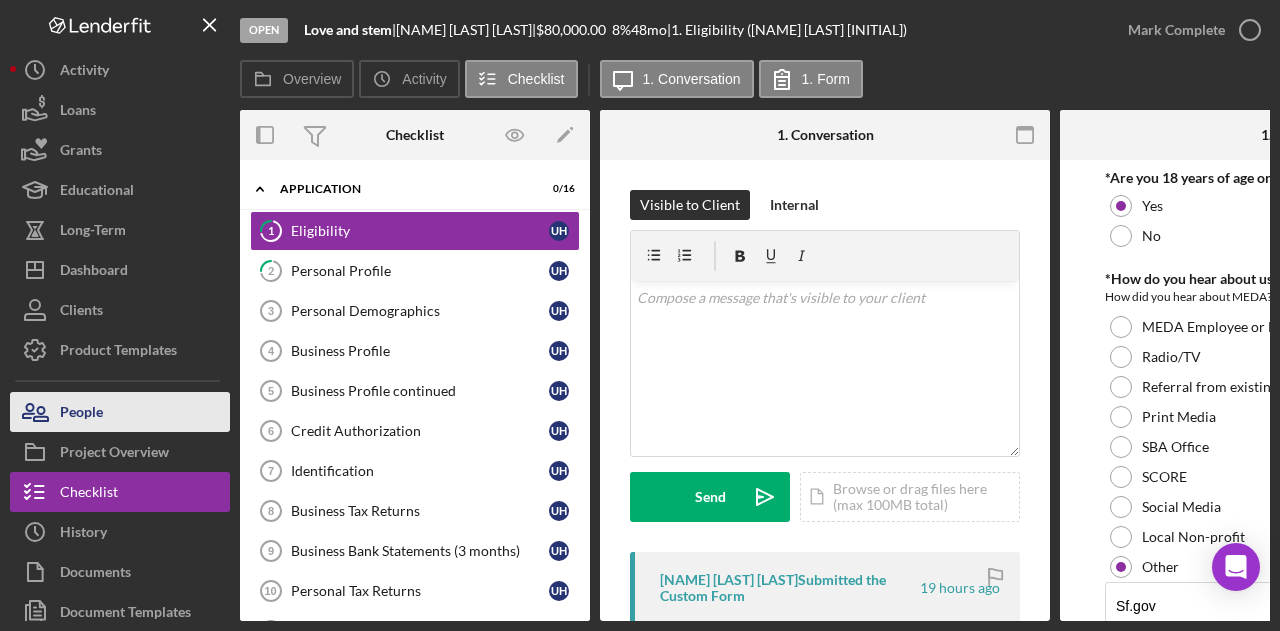 click on "People" at bounding box center [120, 412] 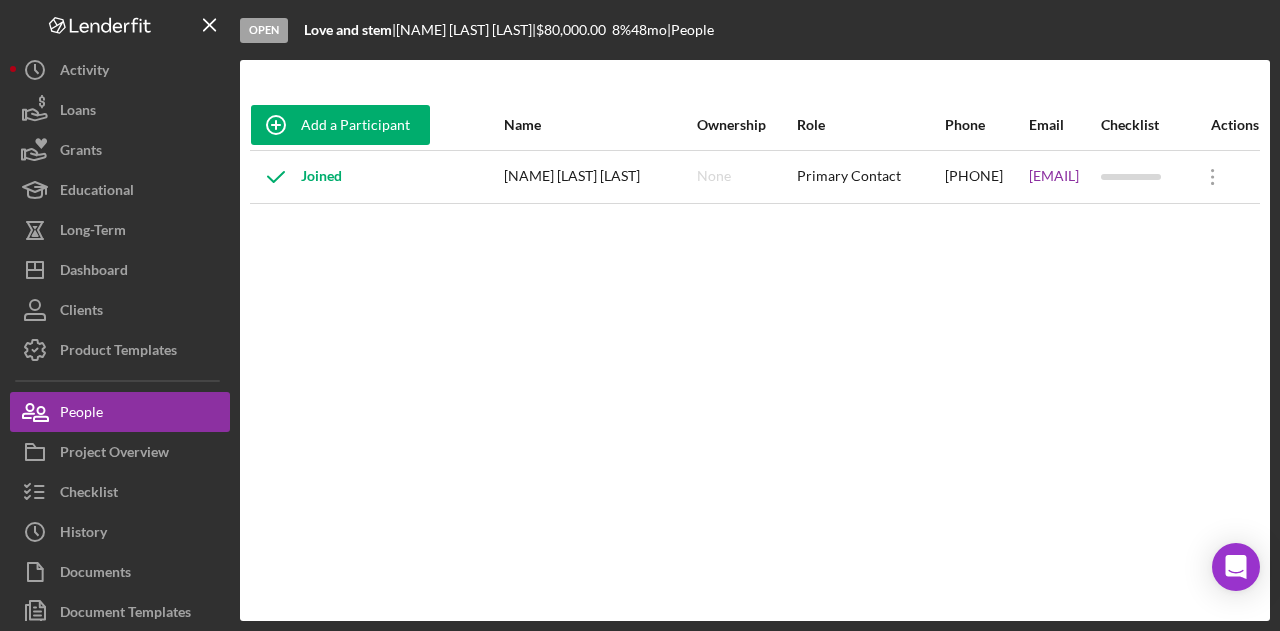 drag, startPoint x: 826, startPoint y: 181, endPoint x: 942, endPoint y: 191, distance: 116.43024 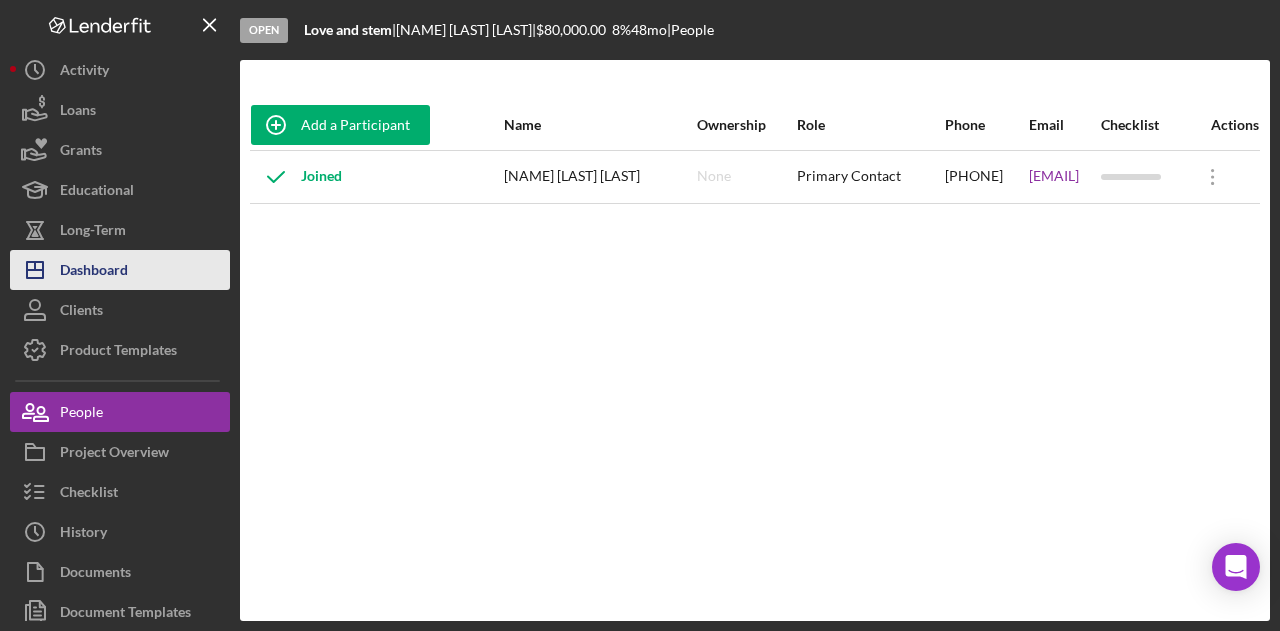 click on "Icon/Dashboard Dashboard" at bounding box center (120, 270) 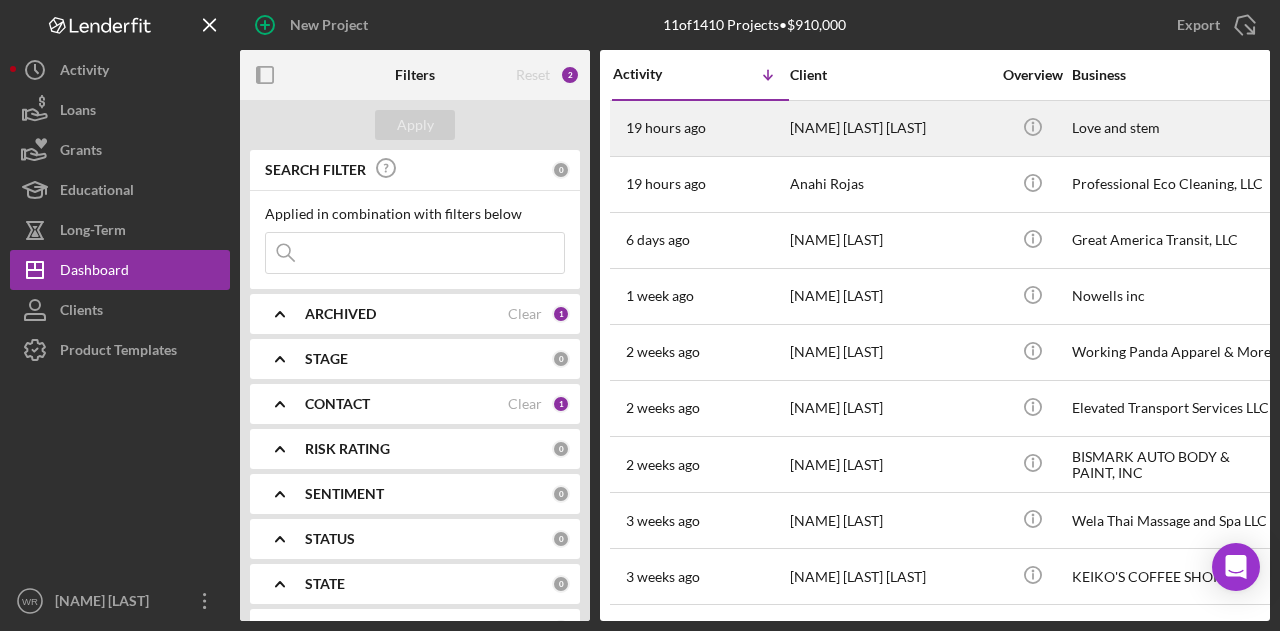 click on "19 hours ago [NAME] [LAST] [LAST]" at bounding box center (700, 128) 